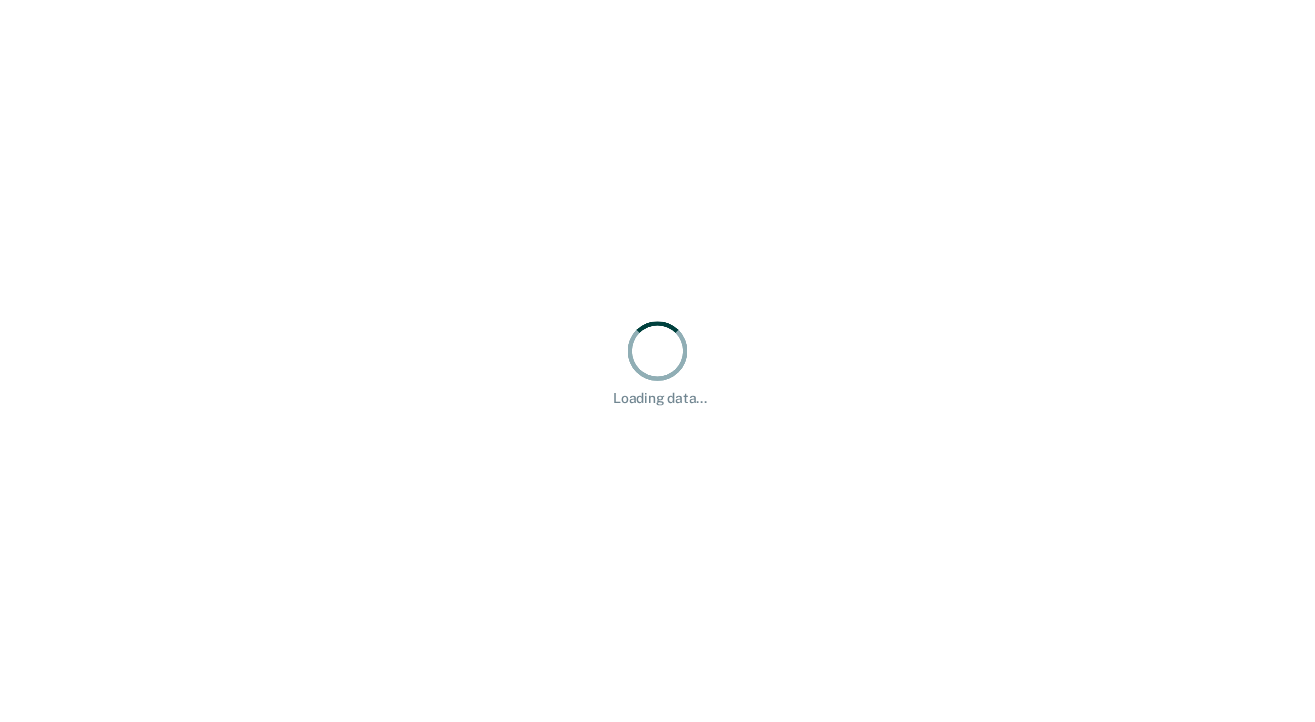 scroll, scrollTop: 0, scrollLeft: 0, axis: both 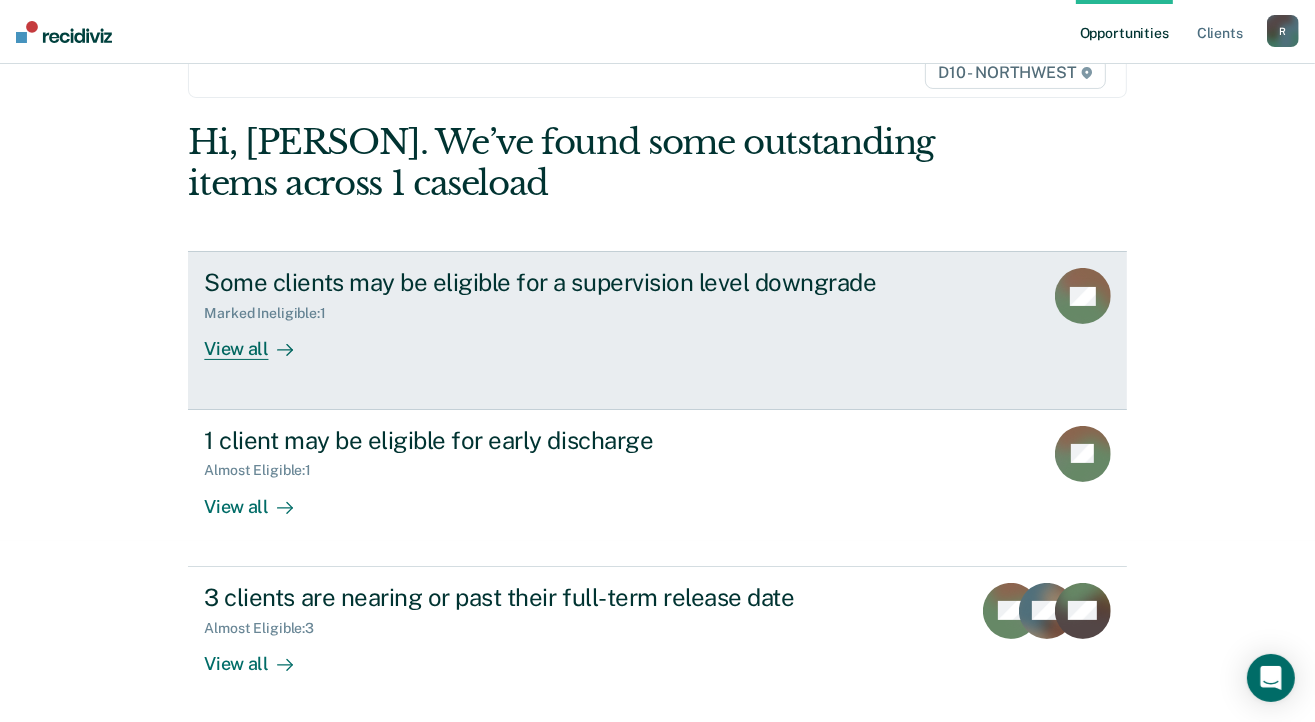 click on "View all" at bounding box center (260, 341) 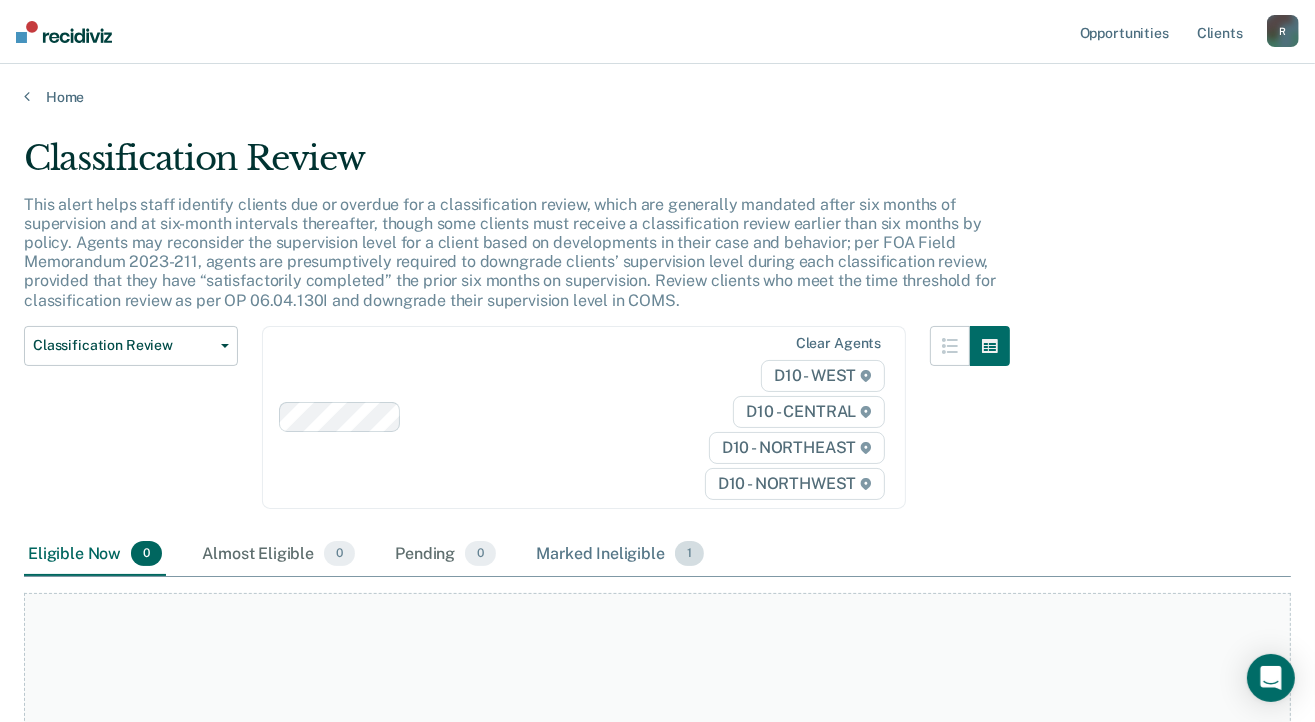 click on "Marked Ineligible 1" at bounding box center [620, 555] 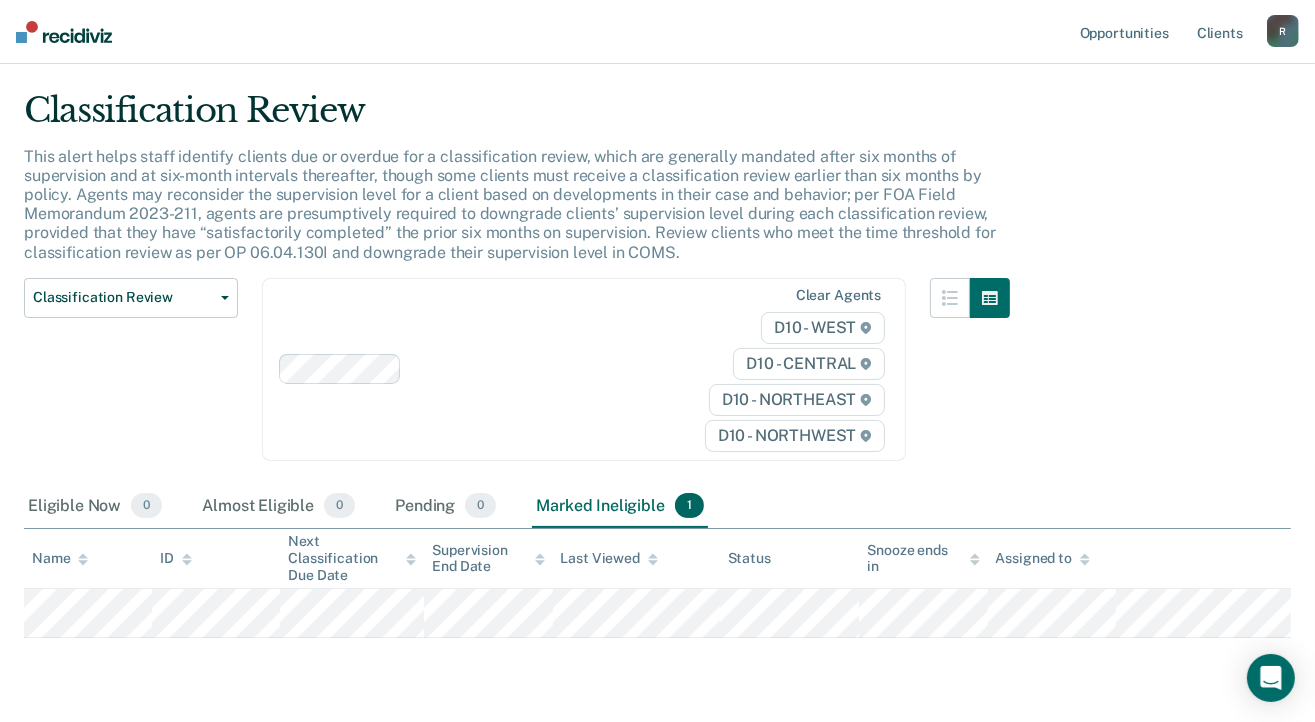 scroll, scrollTop: 0, scrollLeft: 0, axis: both 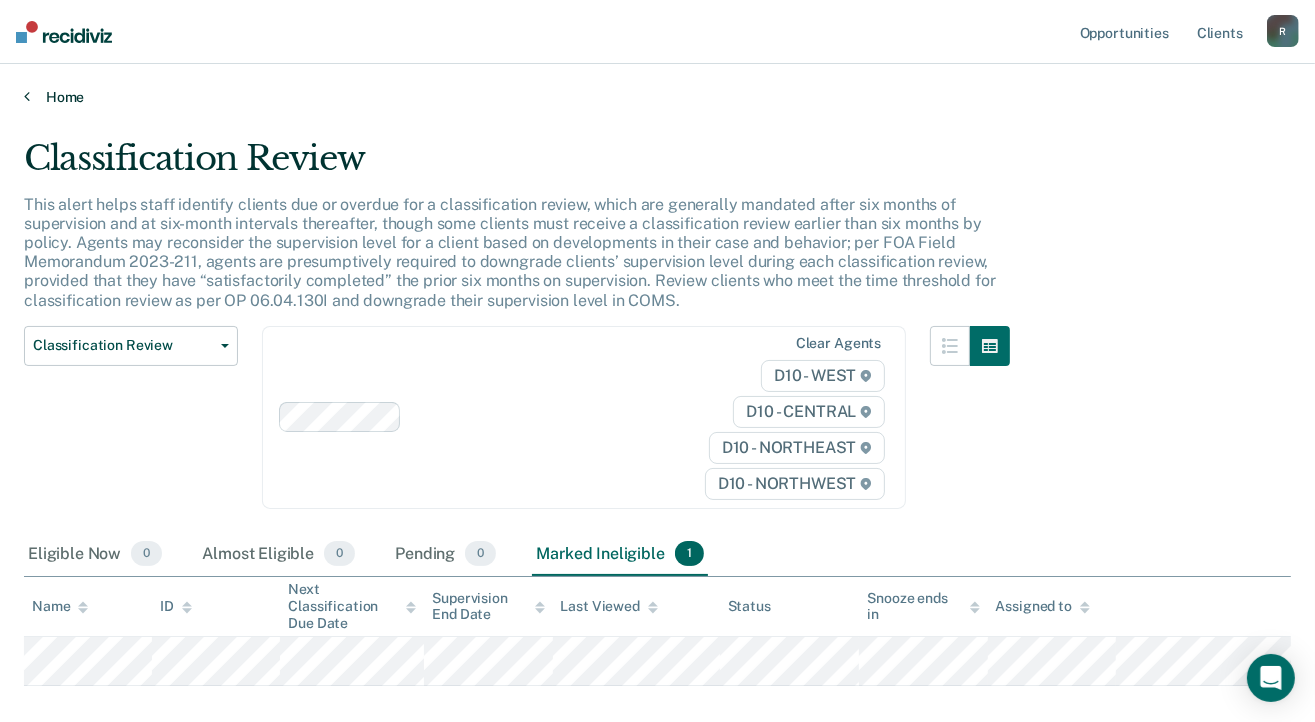 click on "Home" at bounding box center (657, 97) 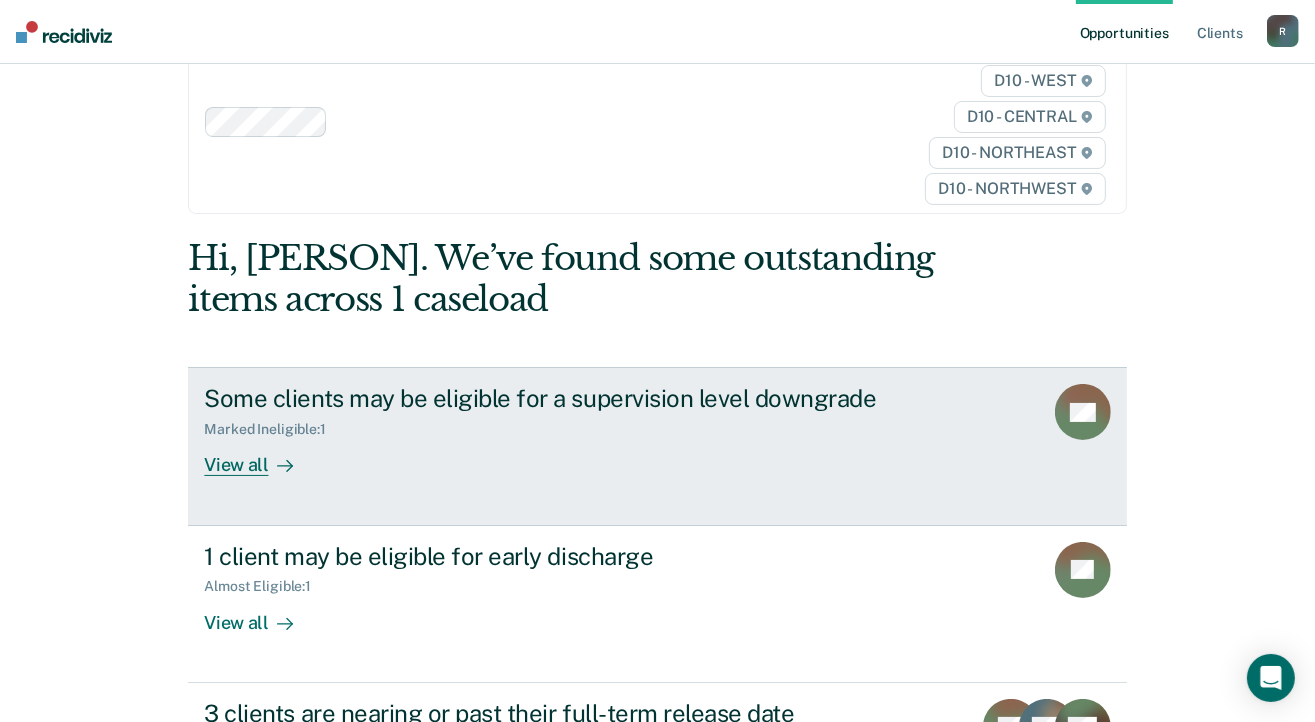 scroll, scrollTop: 100, scrollLeft: 0, axis: vertical 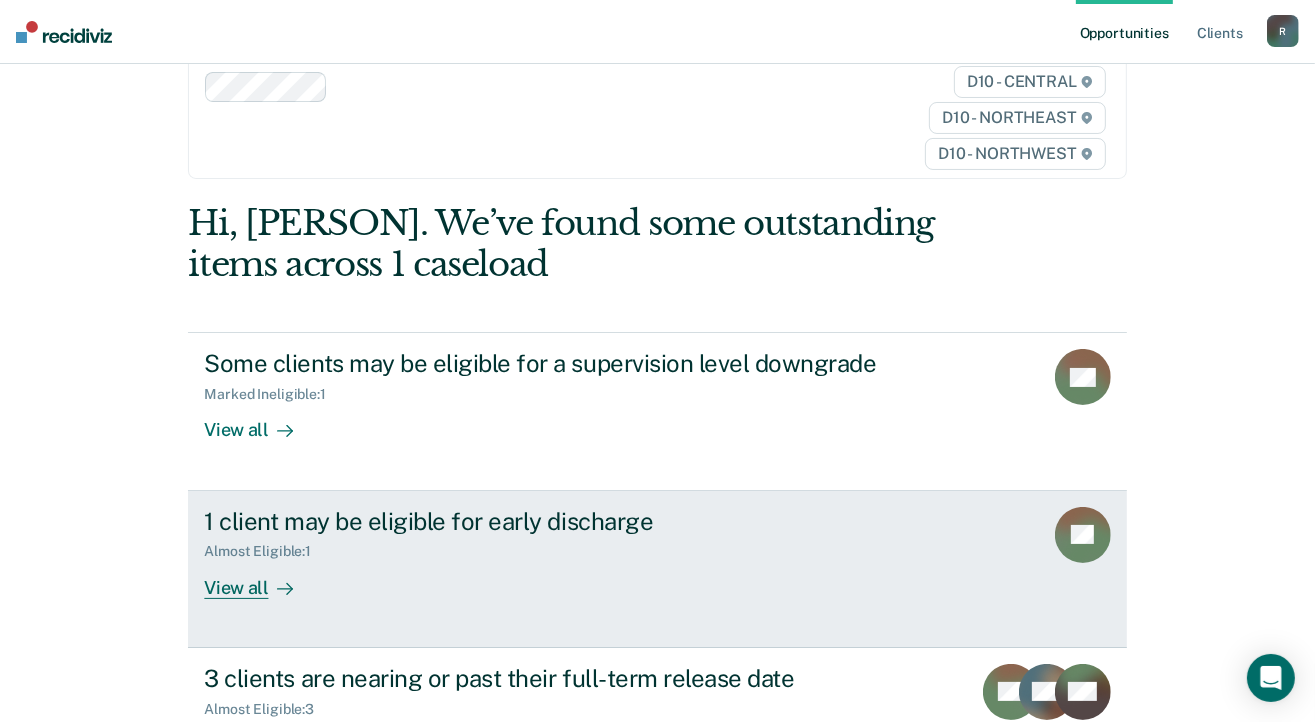 click on "View all" at bounding box center [260, 579] 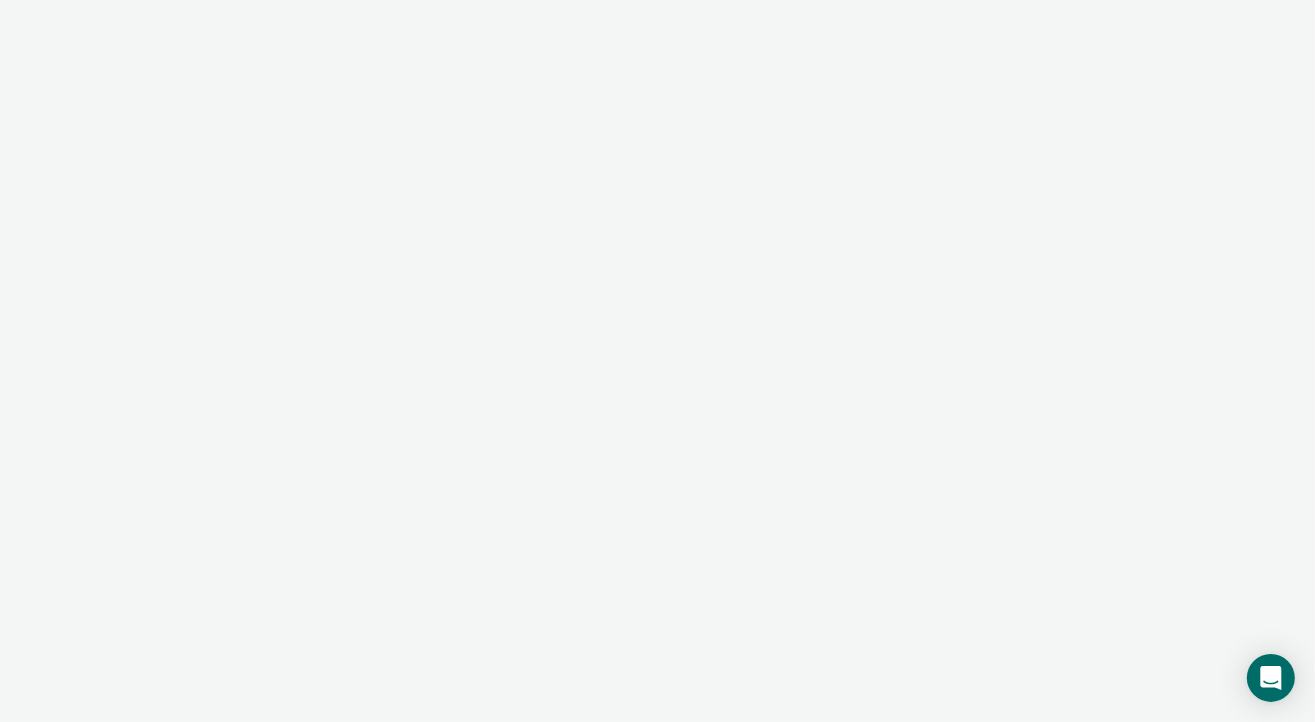 scroll, scrollTop: 0, scrollLeft: 0, axis: both 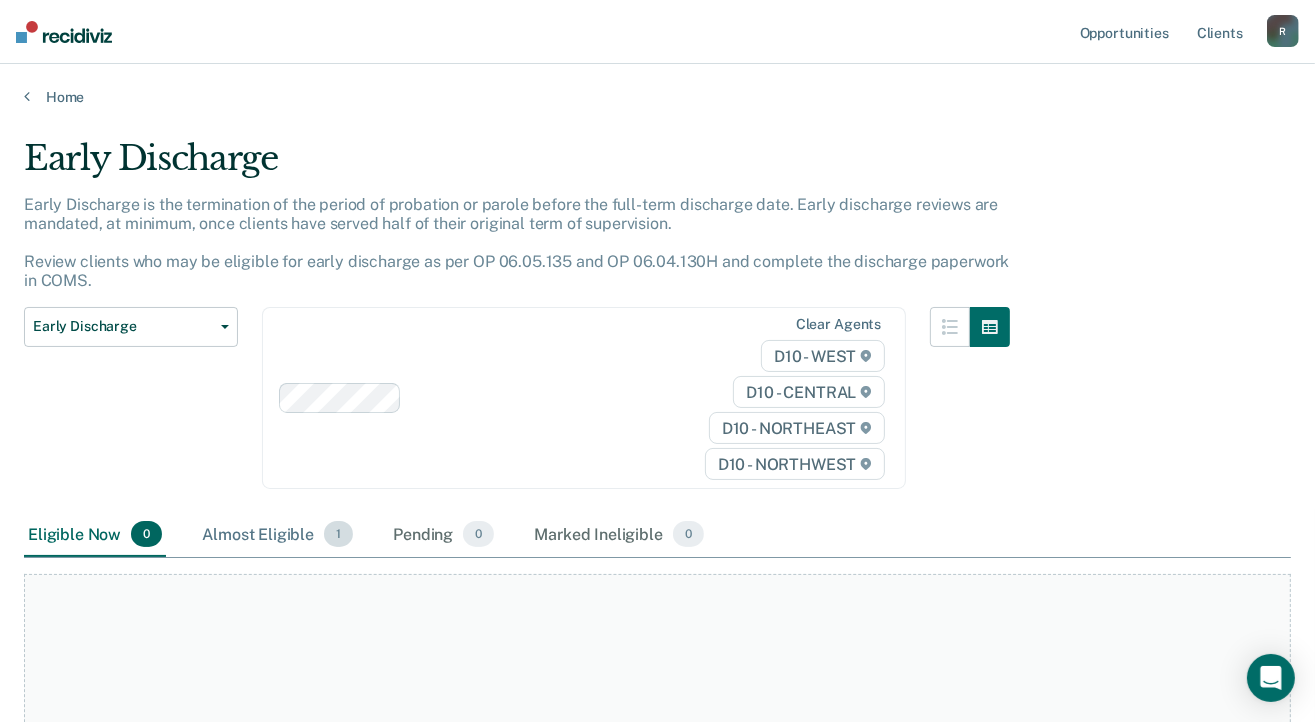 click on "Almost Eligible 1" at bounding box center (277, 535) 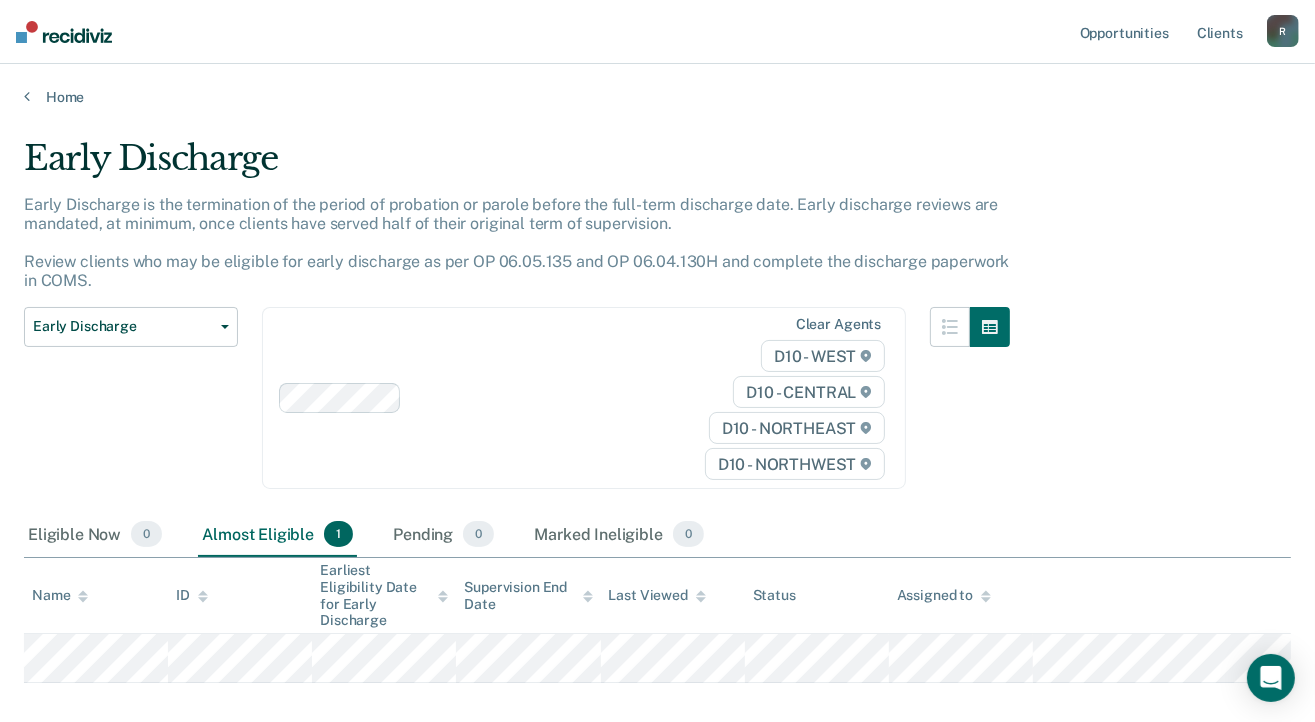 scroll, scrollTop: 100, scrollLeft: 0, axis: vertical 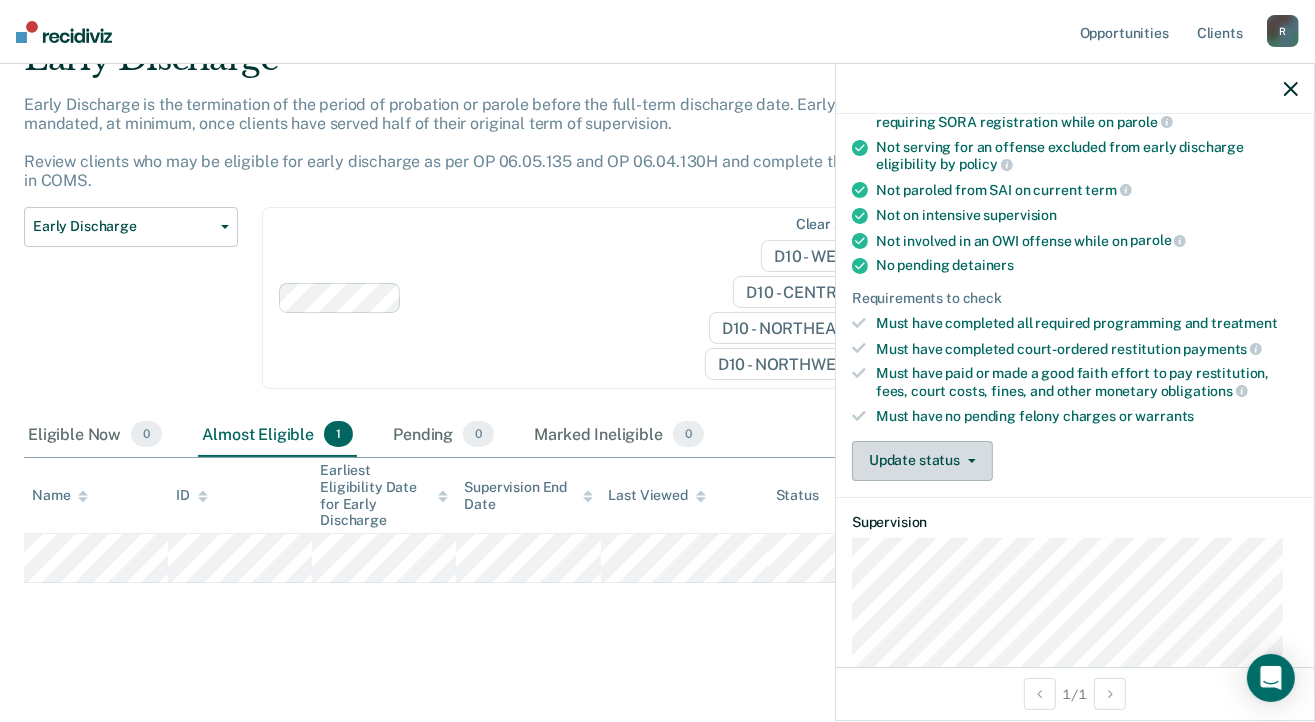 click on "Update status" at bounding box center [922, 461] 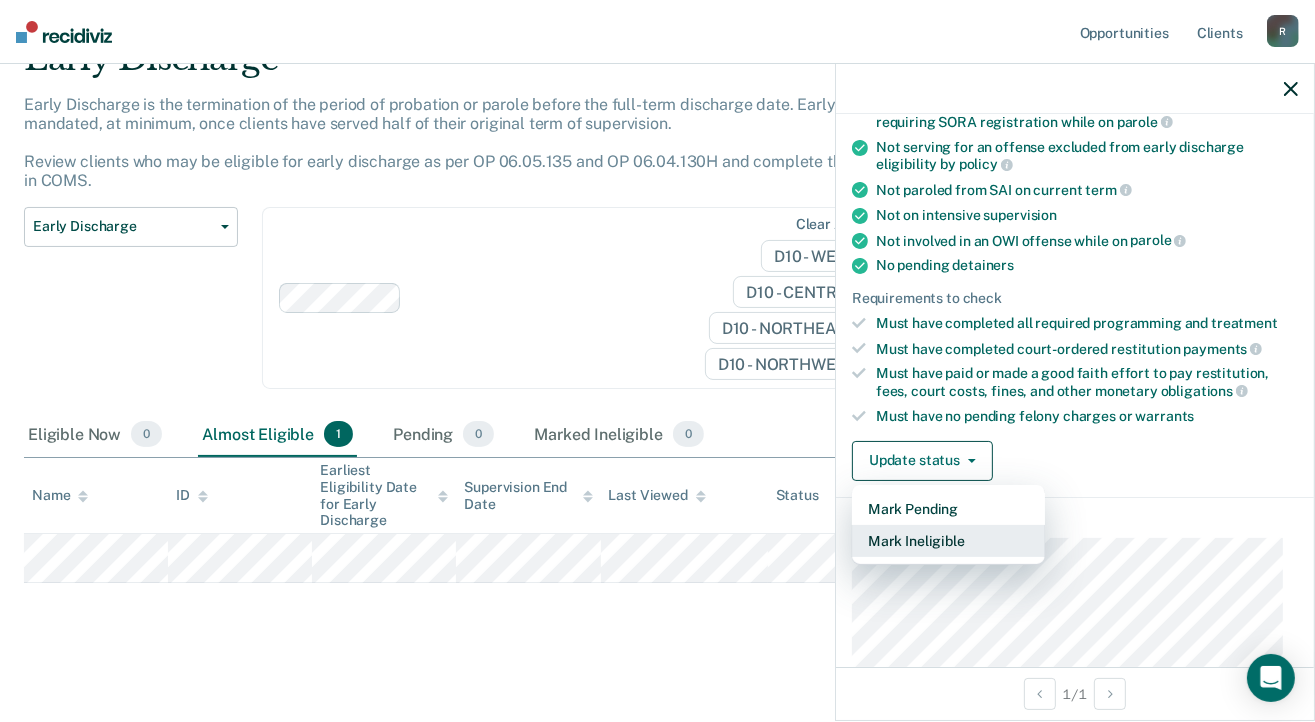 click on "Mark Ineligible" at bounding box center (948, 541) 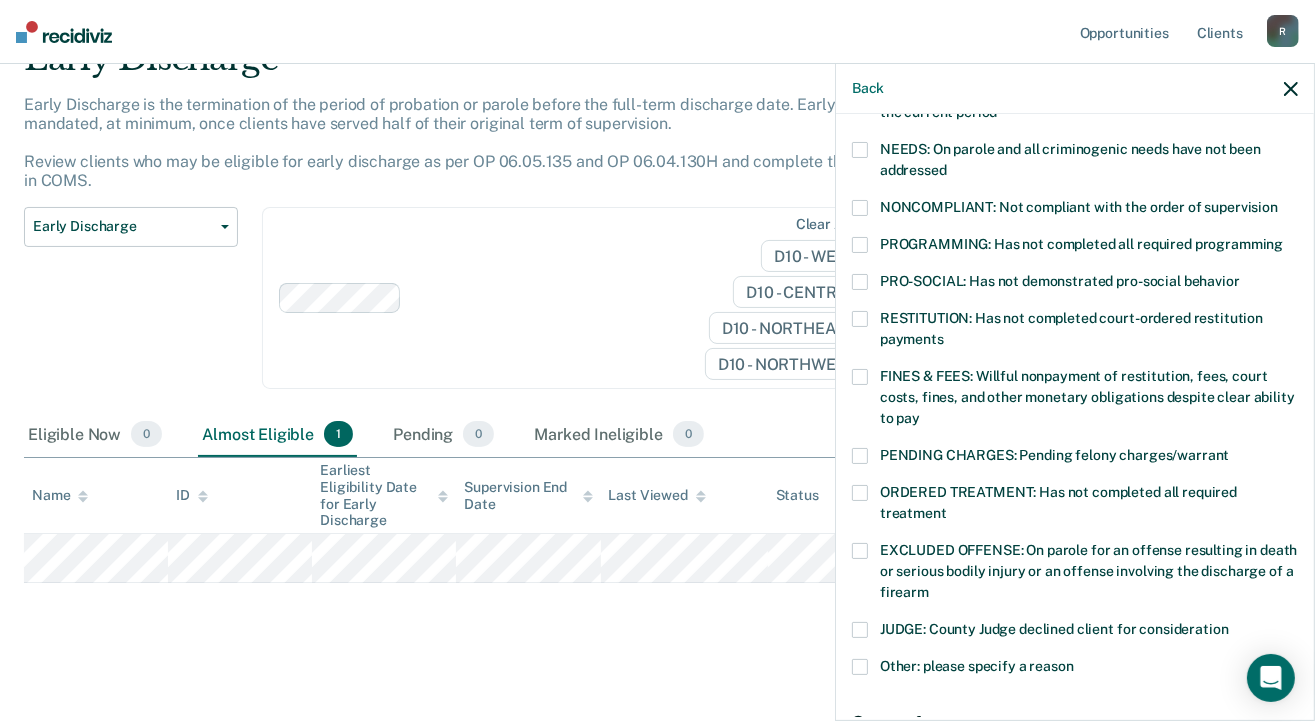 click at bounding box center (860, 245) 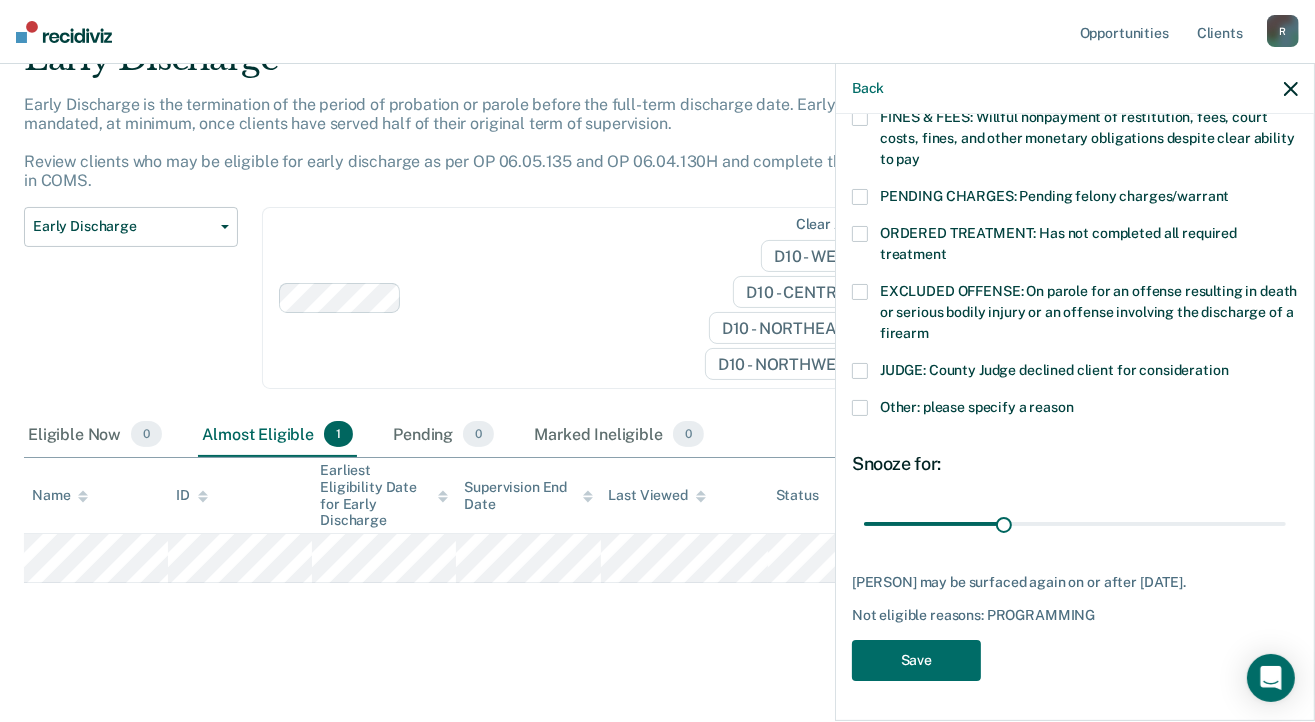 scroll, scrollTop: 592, scrollLeft: 0, axis: vertical 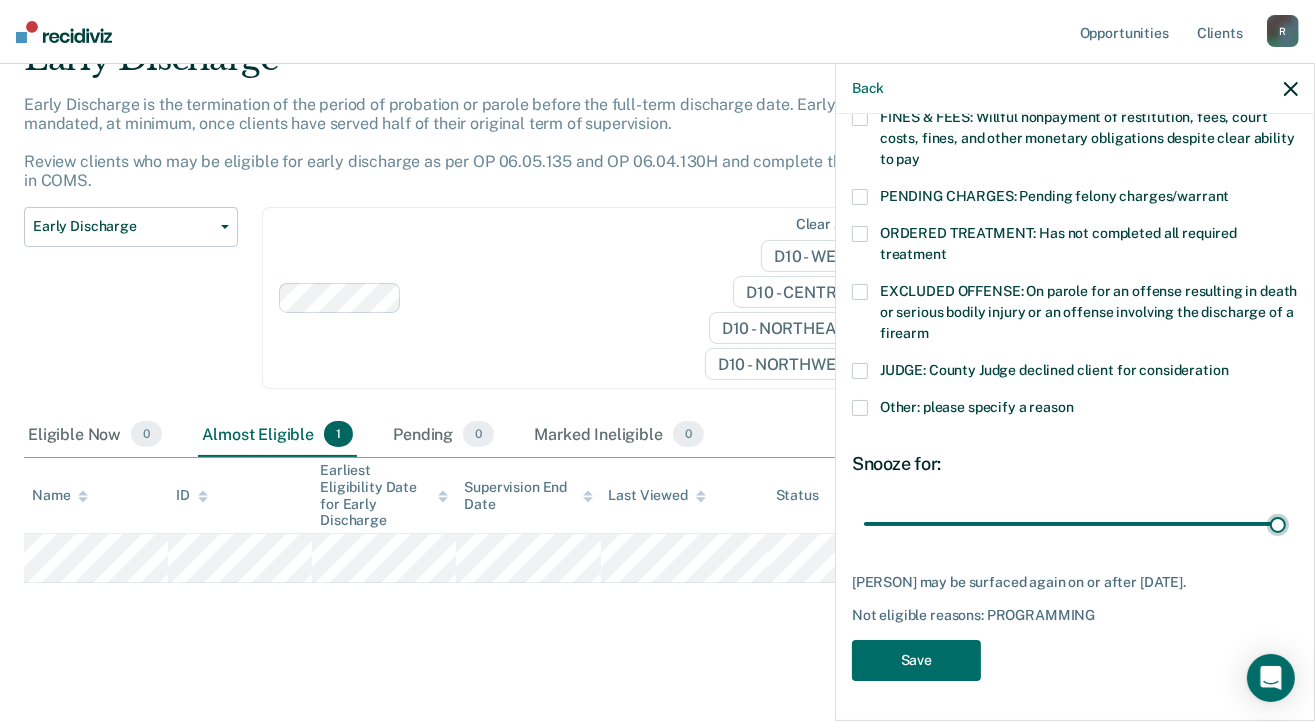 drag, startPoint x: 999, startPoint y: 509, endPoint x: 1276, endPoint y: 515, distance: 277.06497 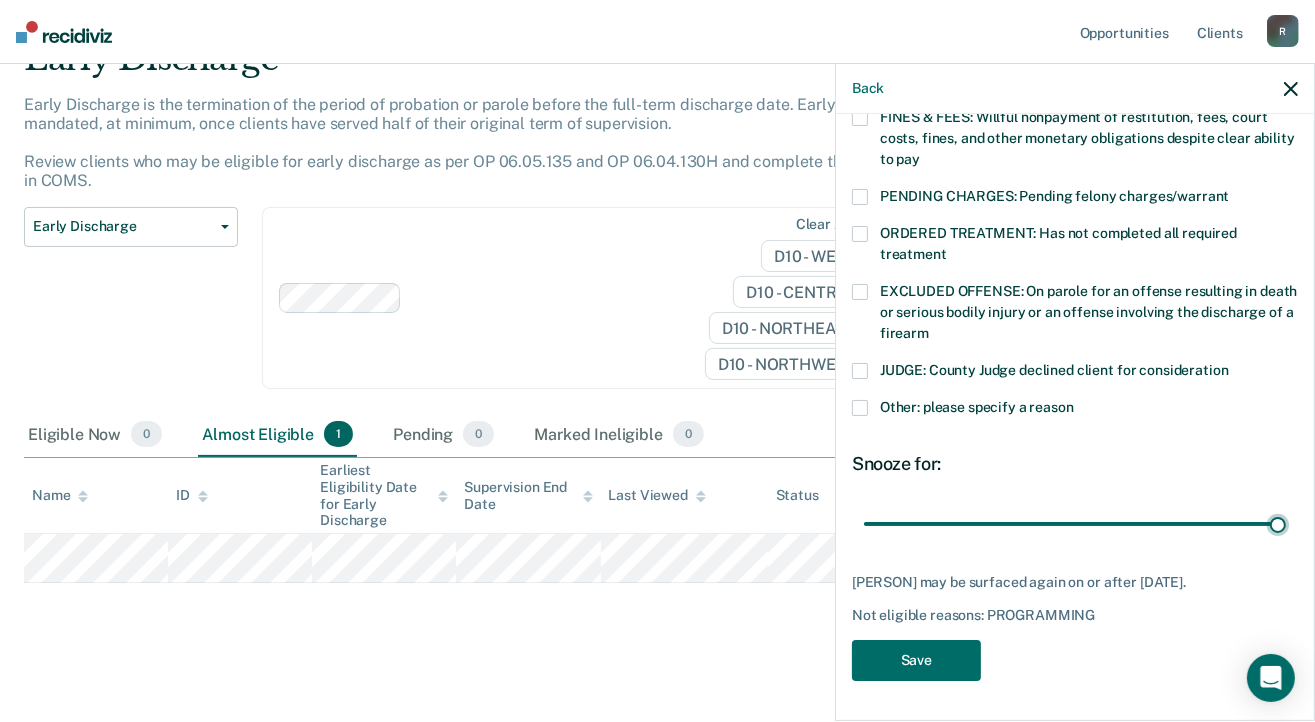 type on "90" 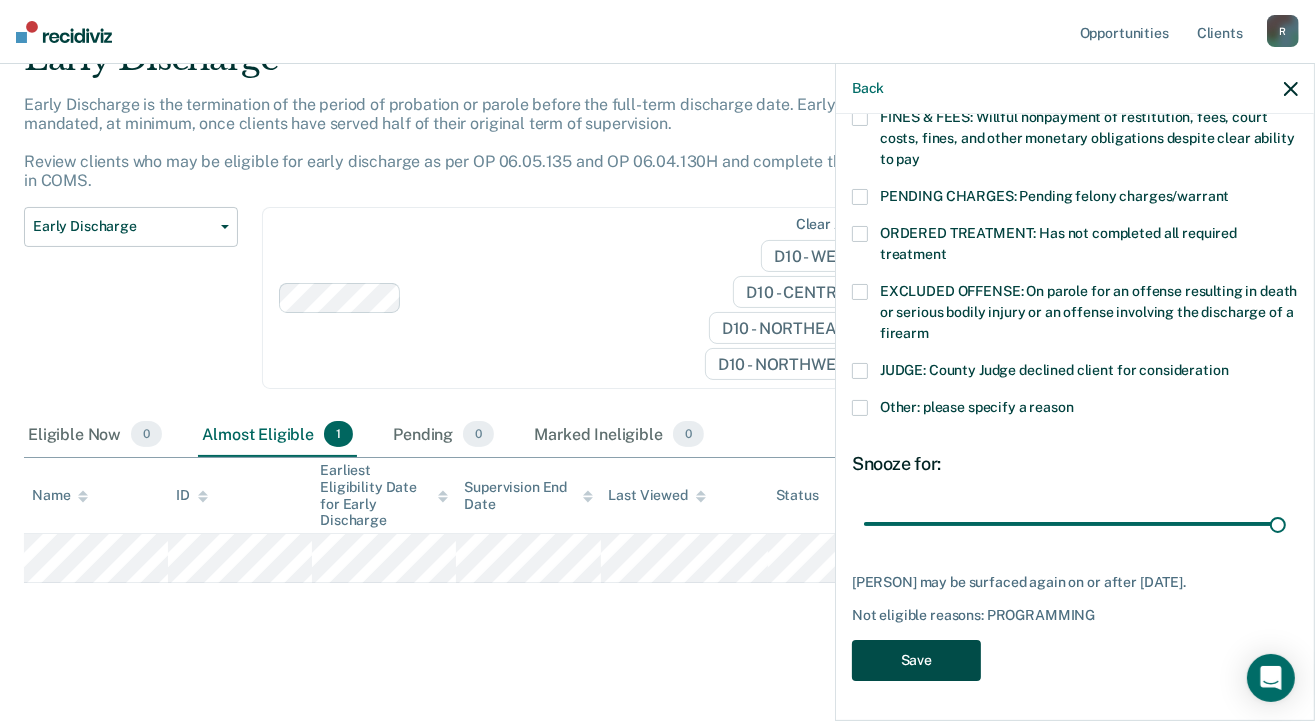 click on "Save" at bounding box center (916, 660) 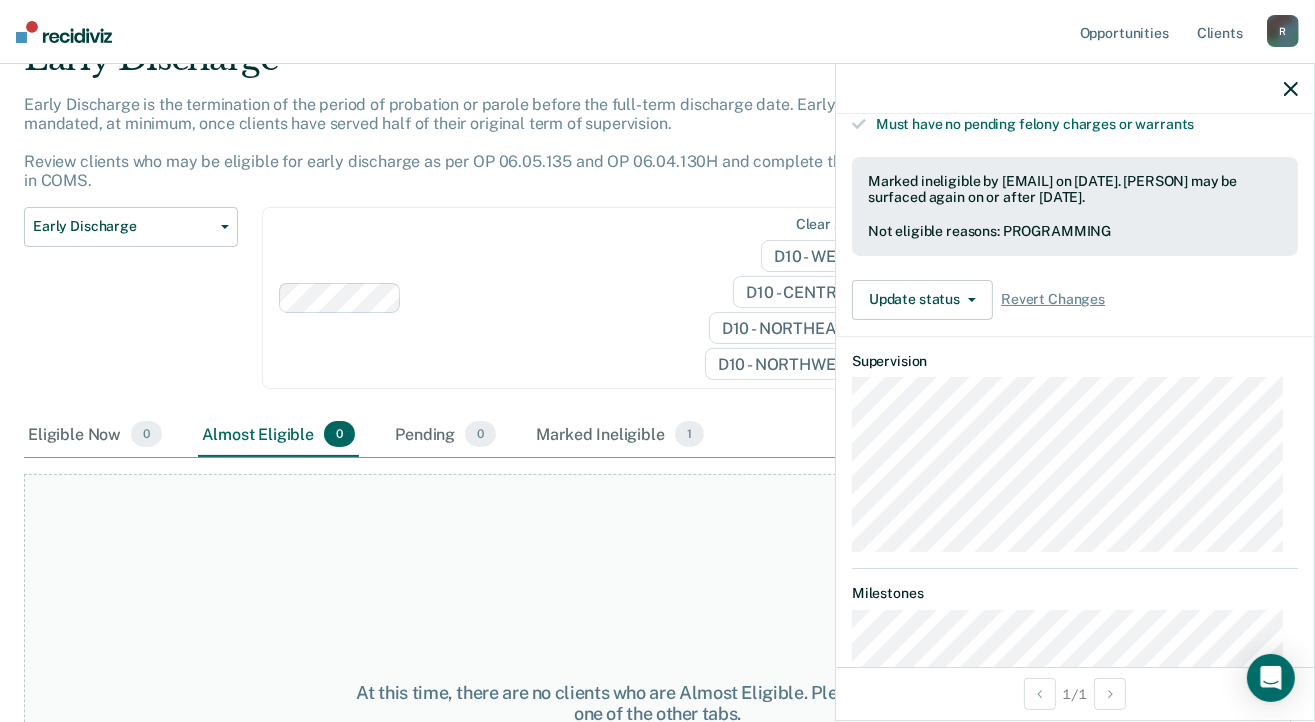 scroll, scrollTop: 0, scrollLeft: 0, axis: both 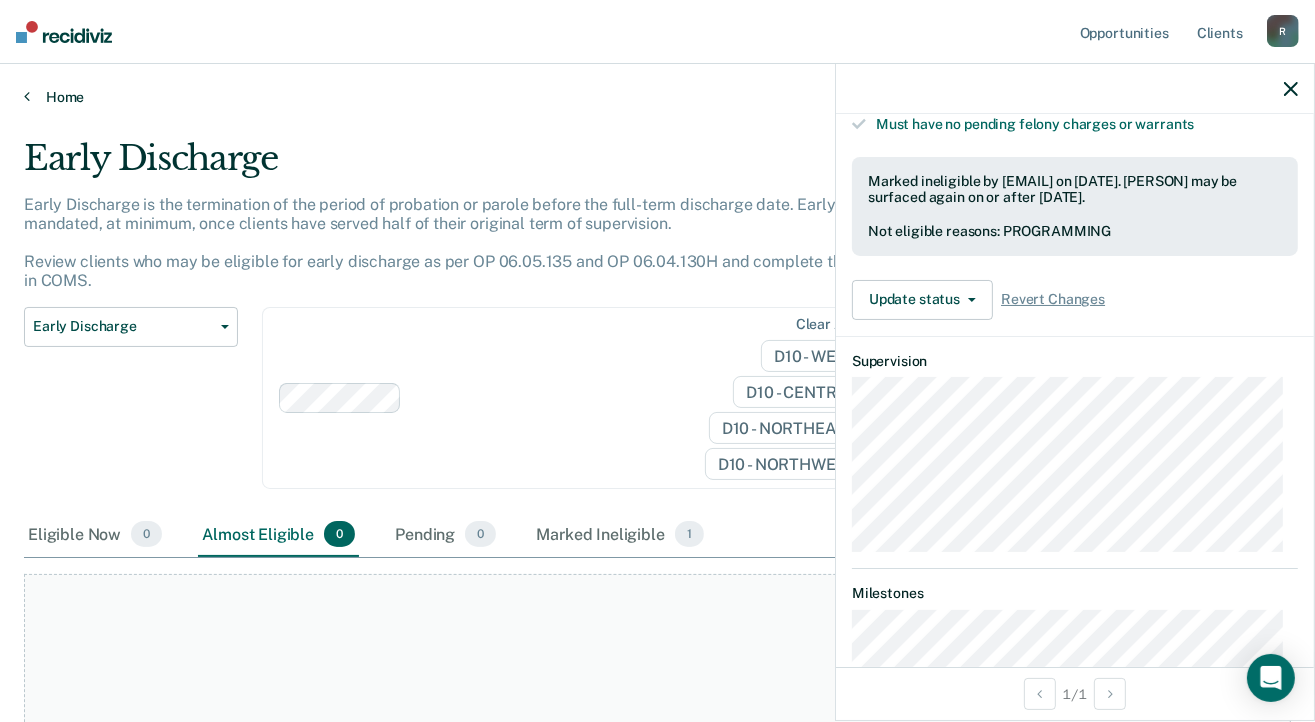 click on "Home" at bounding box center (657, 97) 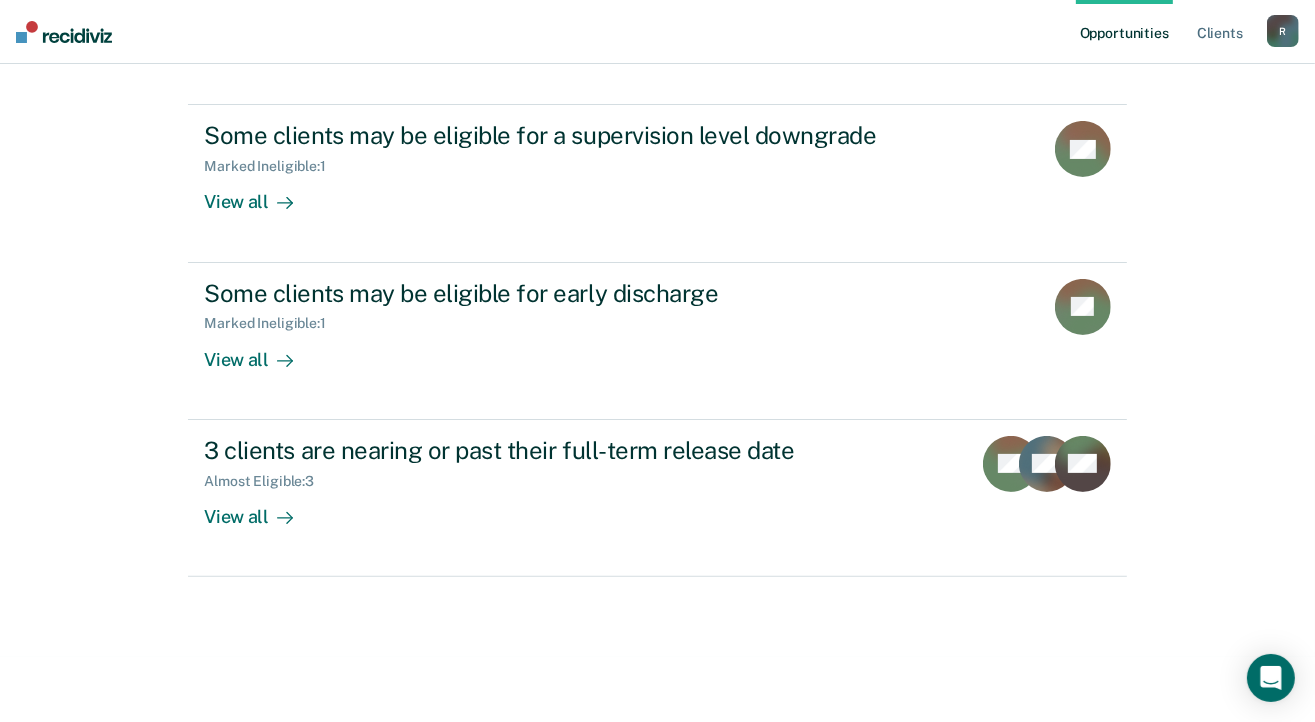 scroll, scrollTop: 340, scrollLeft: 0, axis: vertical 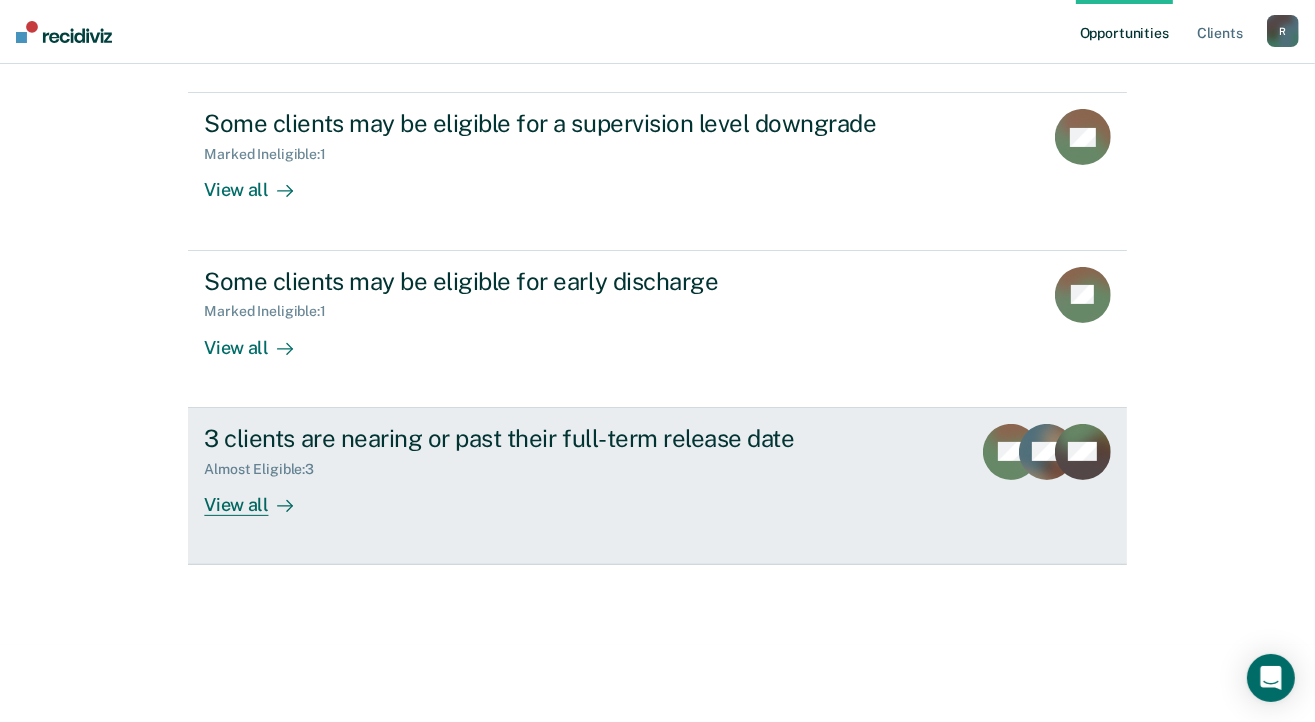 click on "View all" at bounding box center (260, 496) 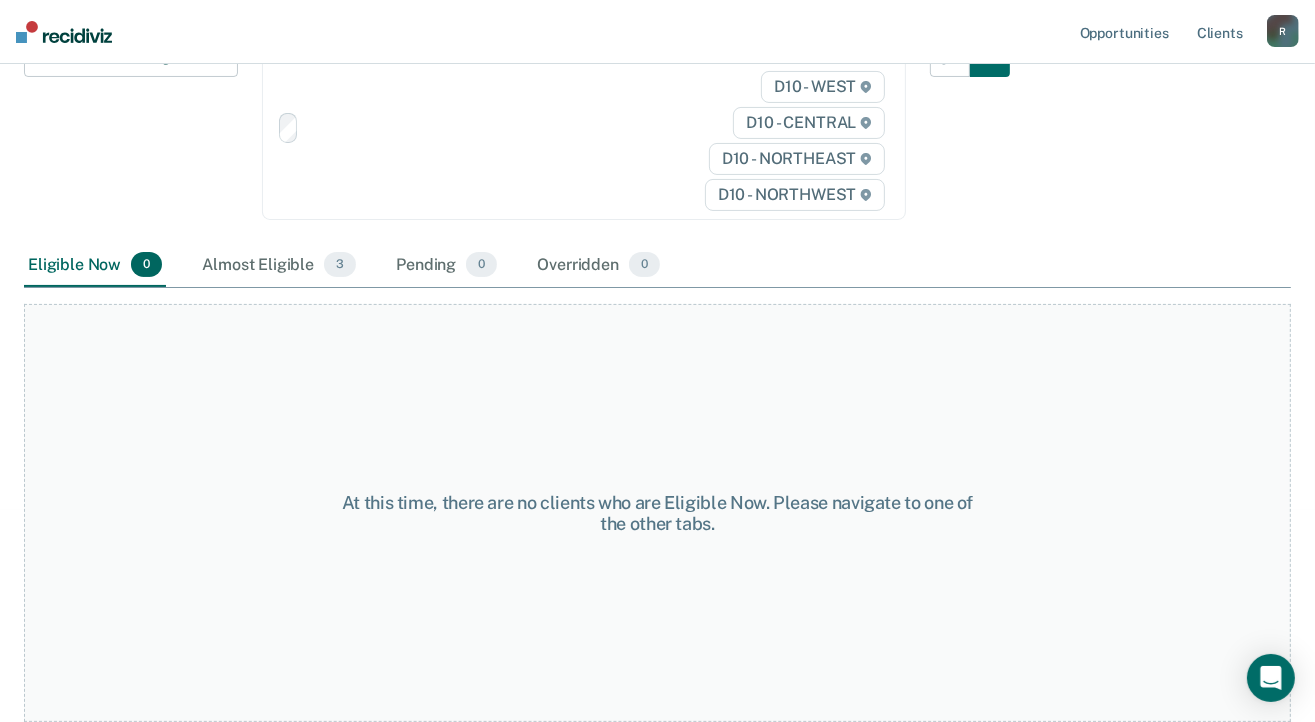 scroll, scrollTop: 0, scrollLeft: 0, axis: both 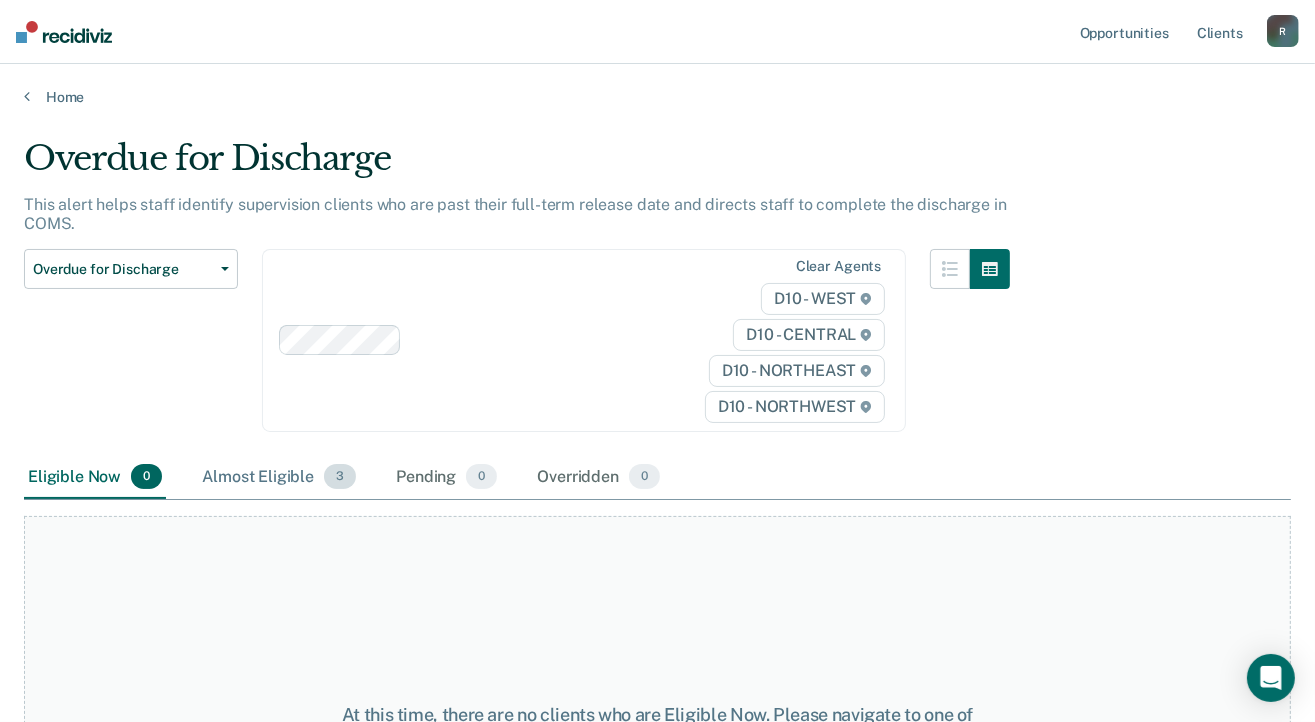click on "Almost Eligible 3" at bounding box center (279, 478) 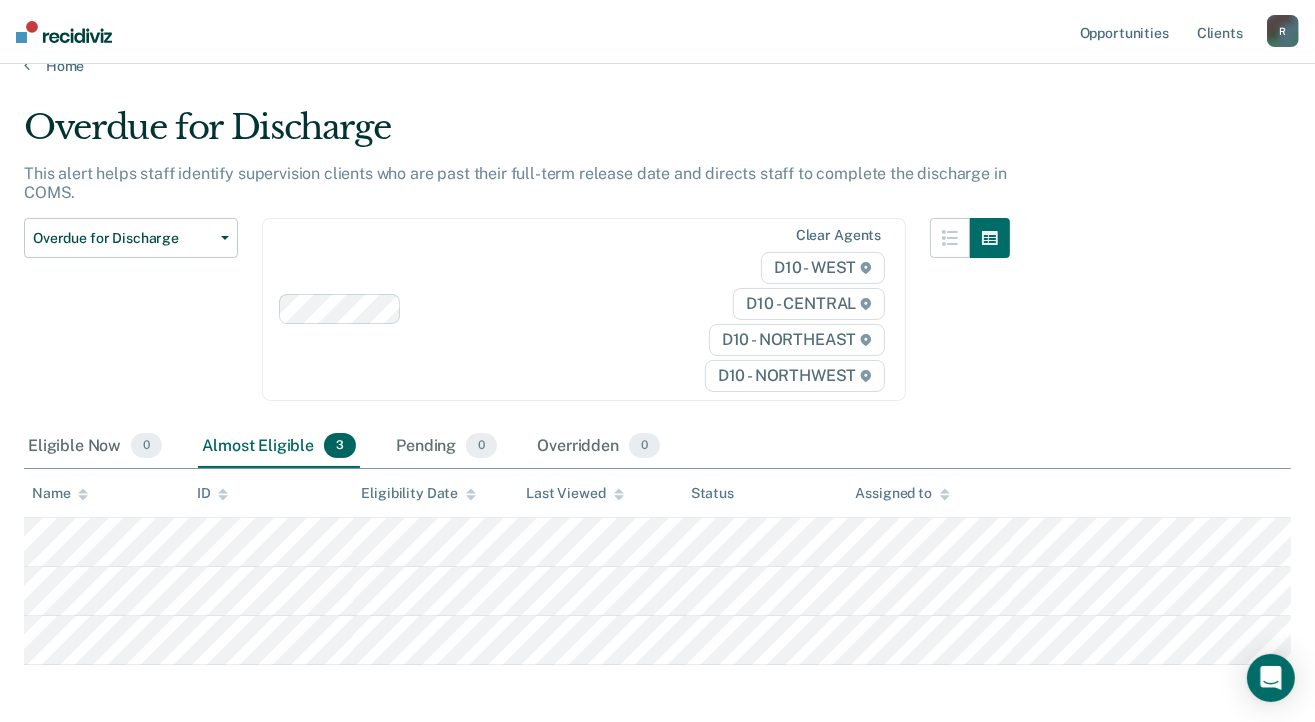 scroll, scrollTop: 0, scrollLeft: 0, axis: both 